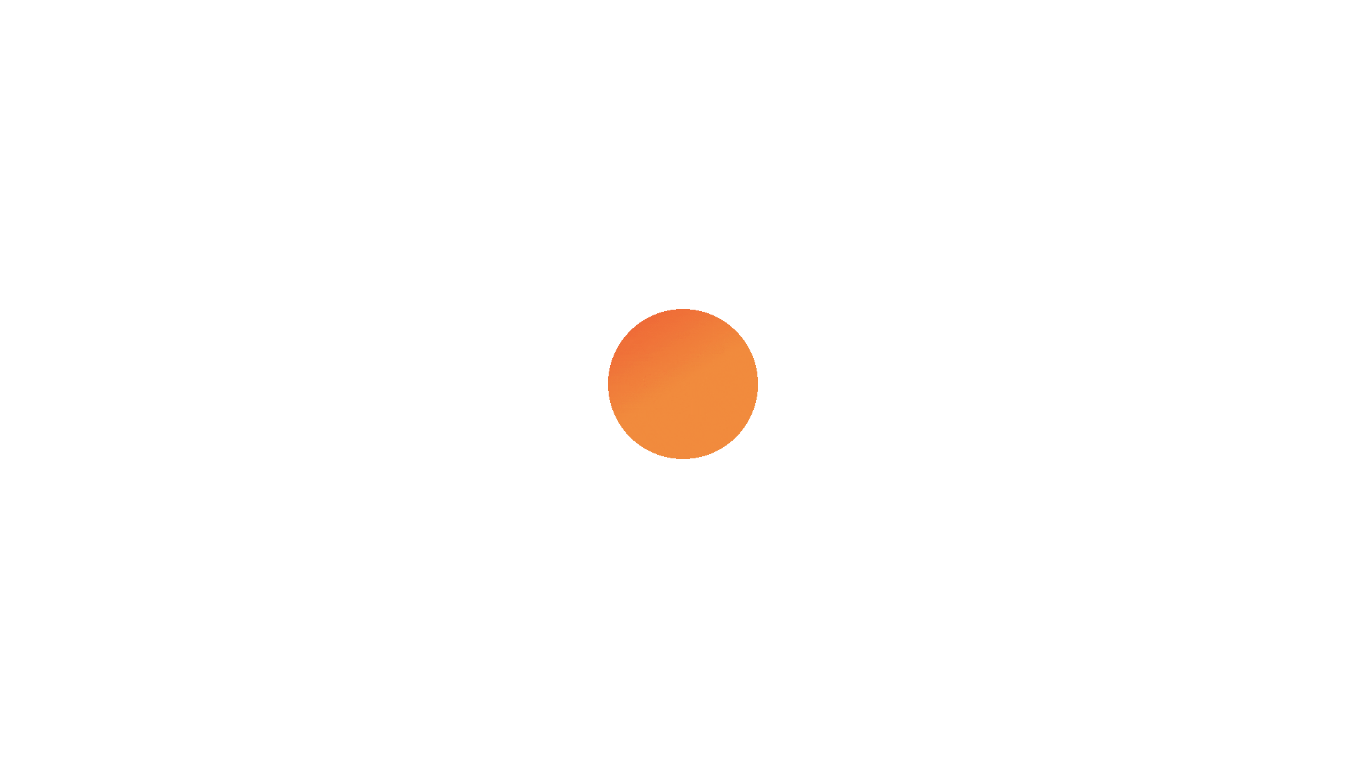 scroll, scrollTop: 0, scrollLeft: 0, axis: both 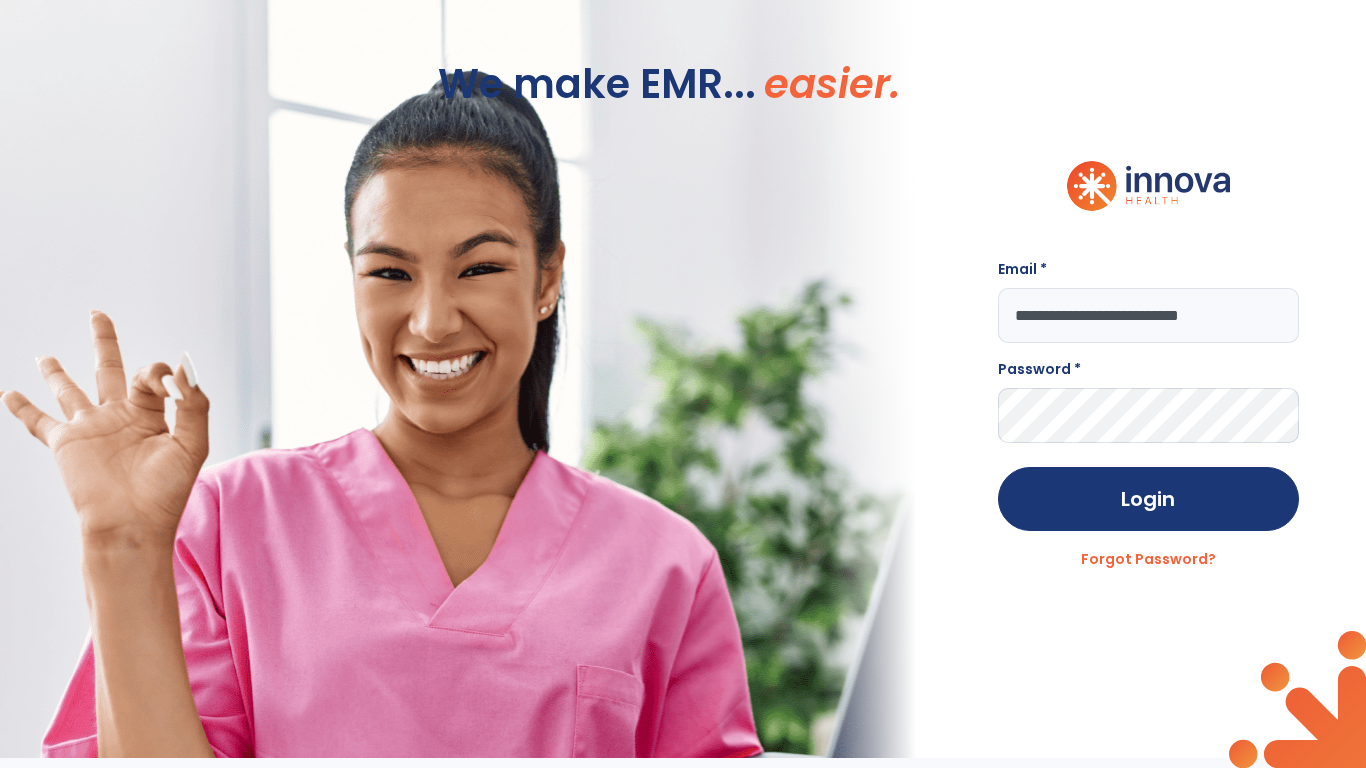 type on "**********" 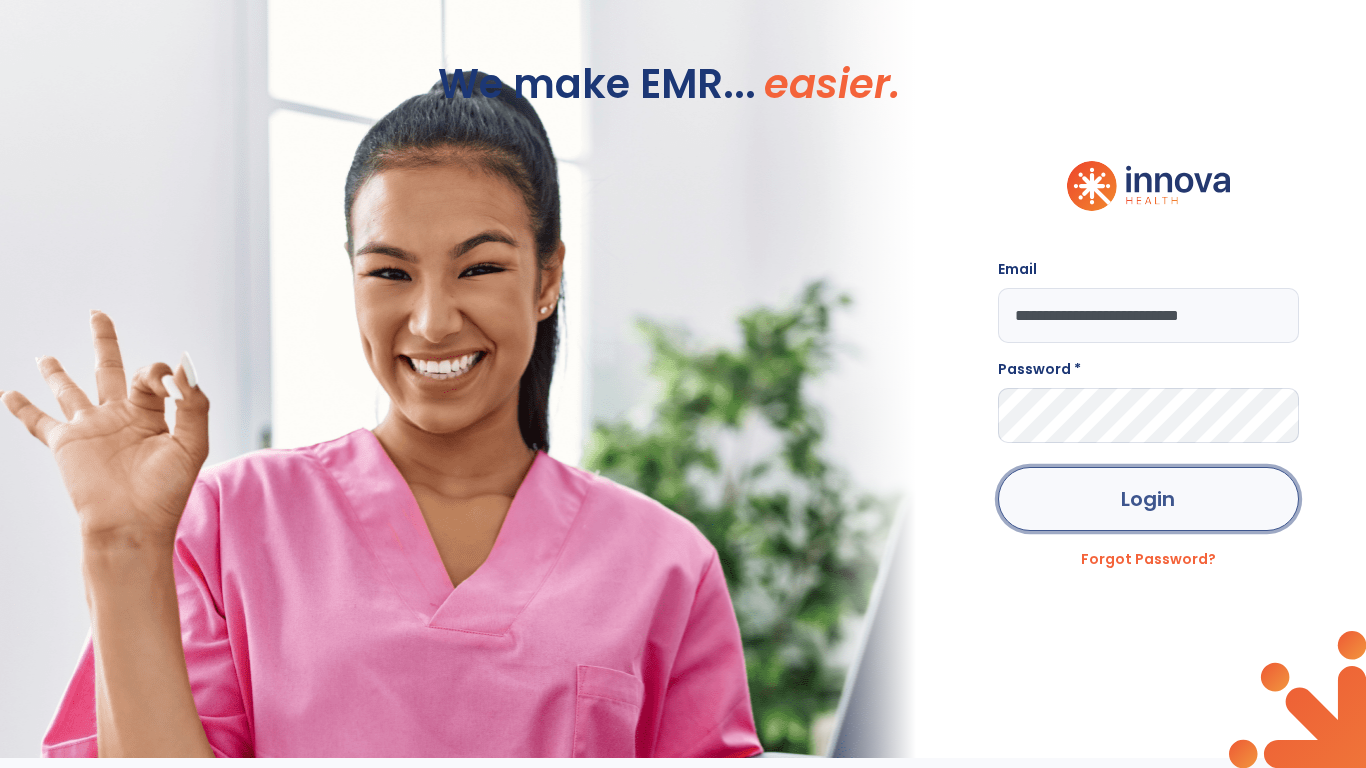 click on "Login" 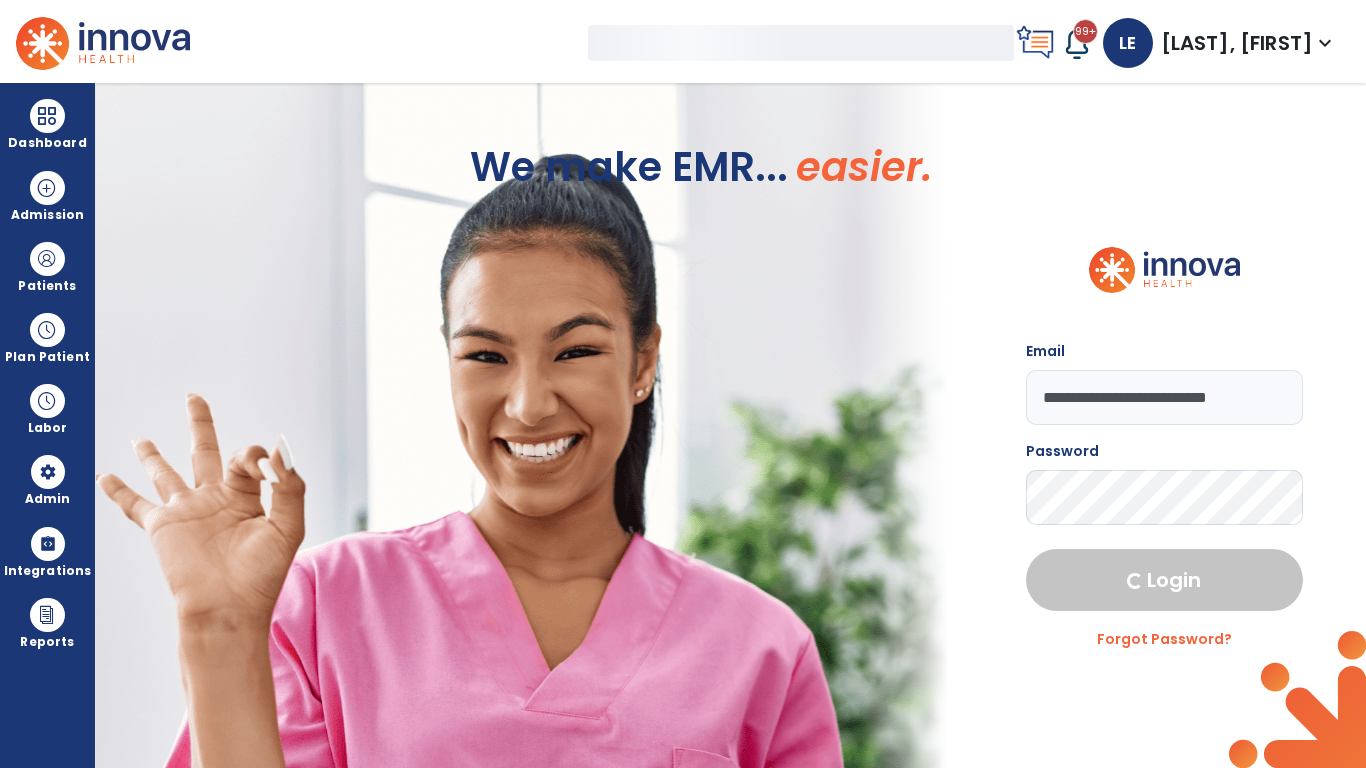 select on "***" 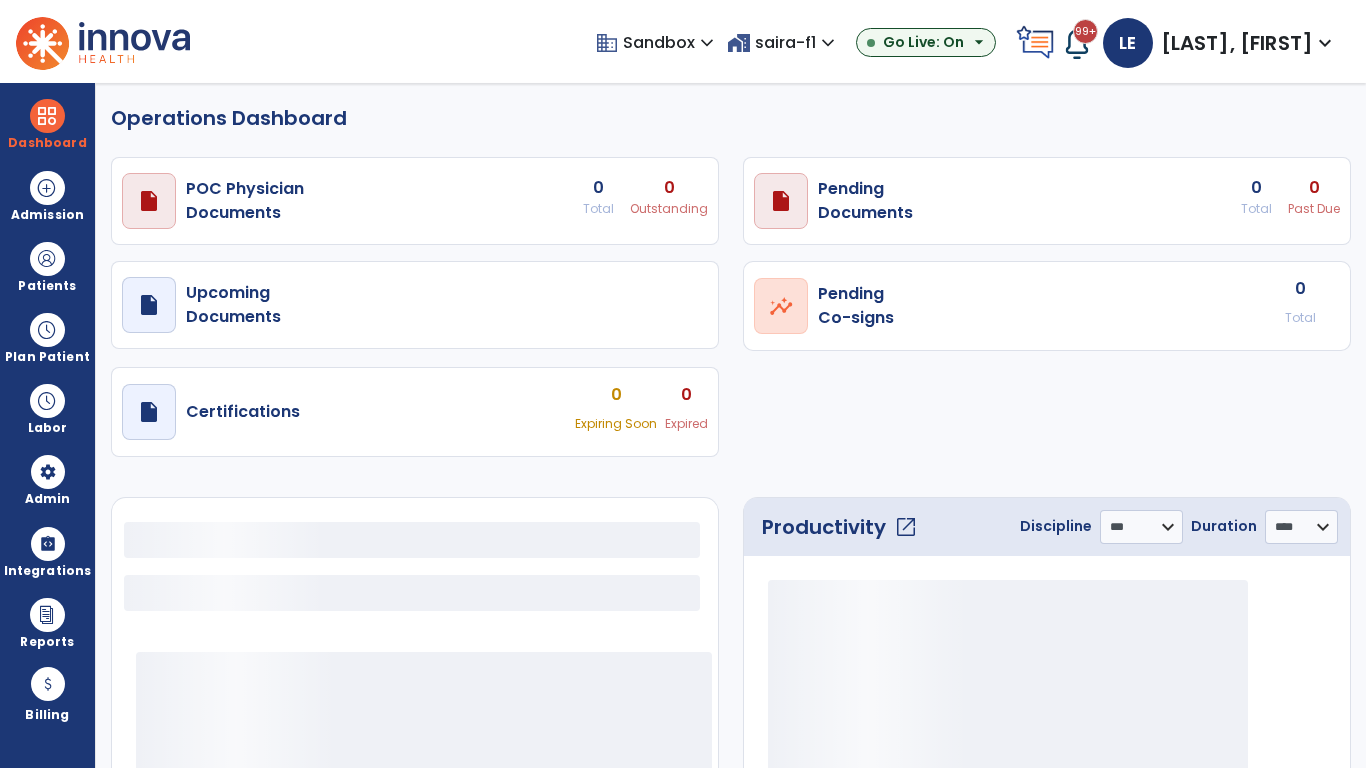 select on "***" 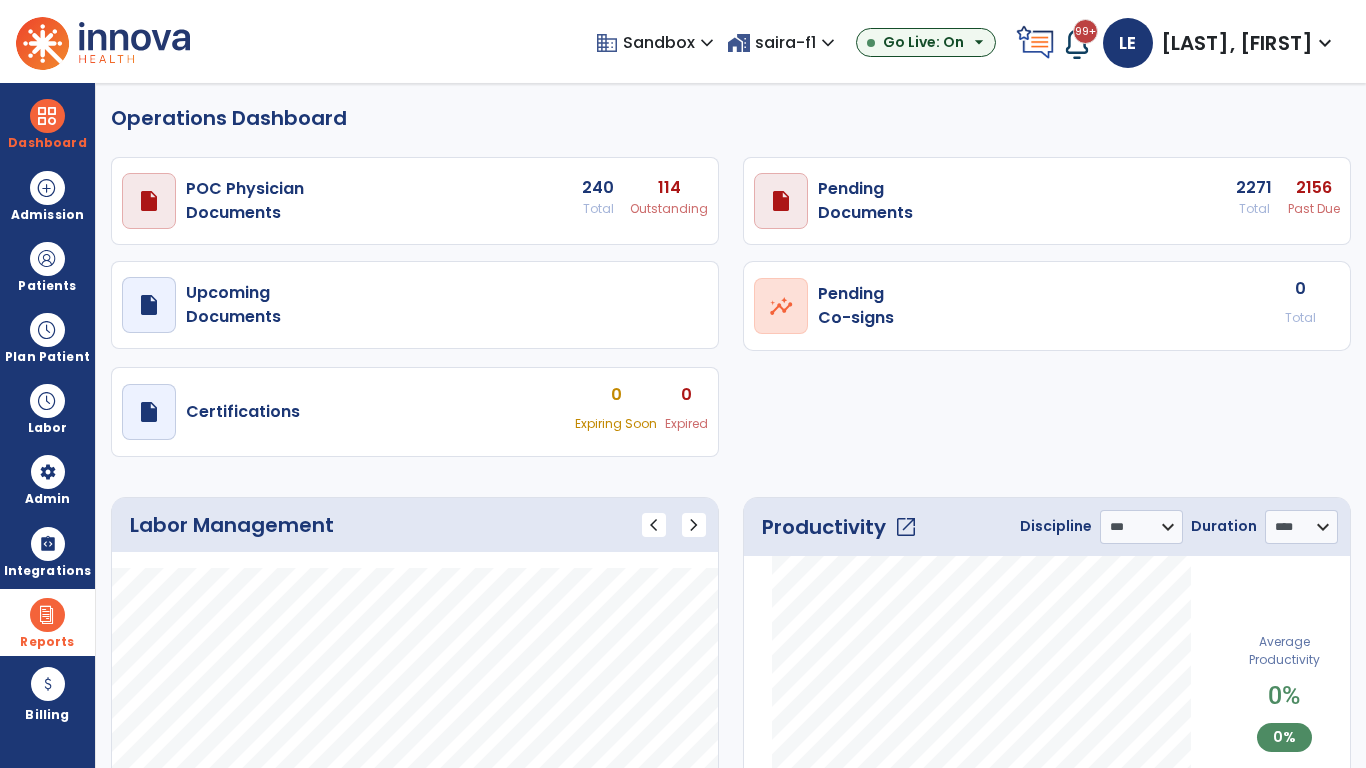 click at bounding box center (47, 615) 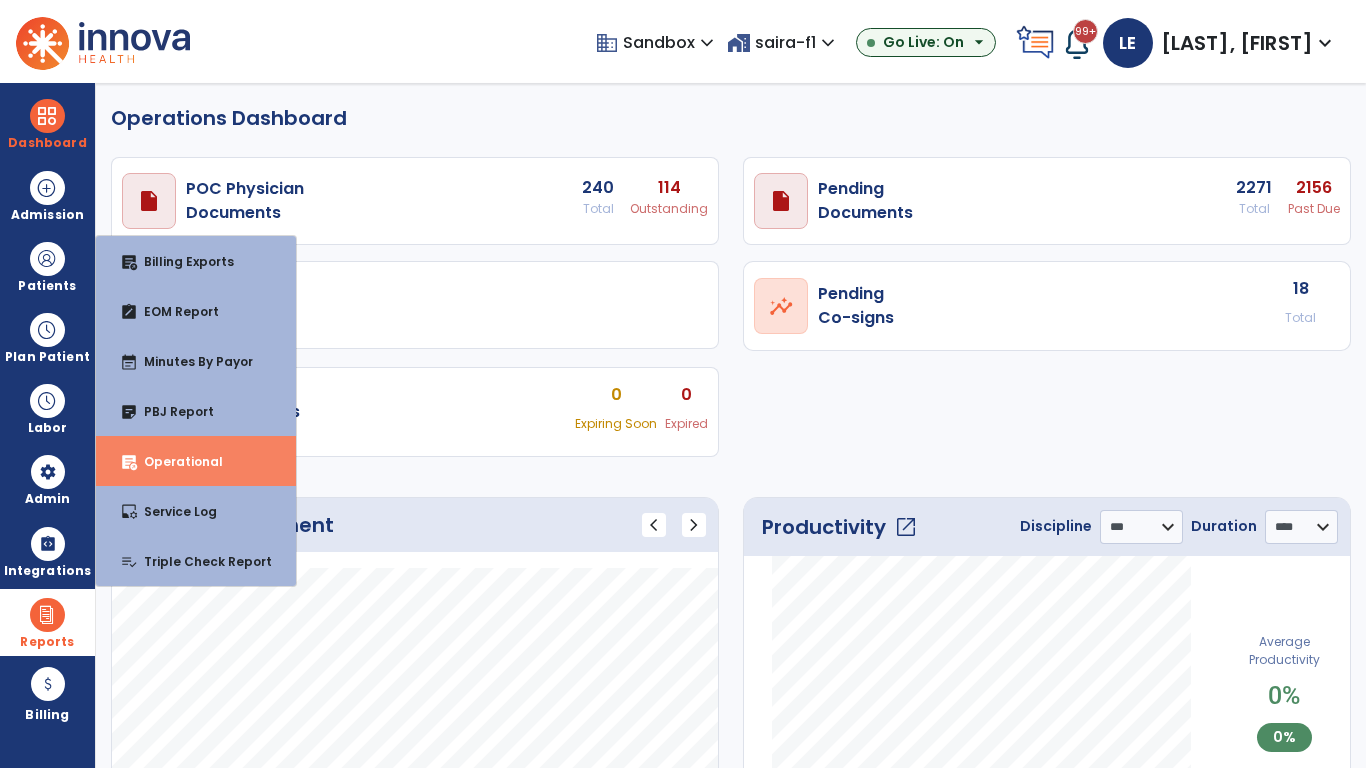 click on "Operational" at bounding box center (175, 461) 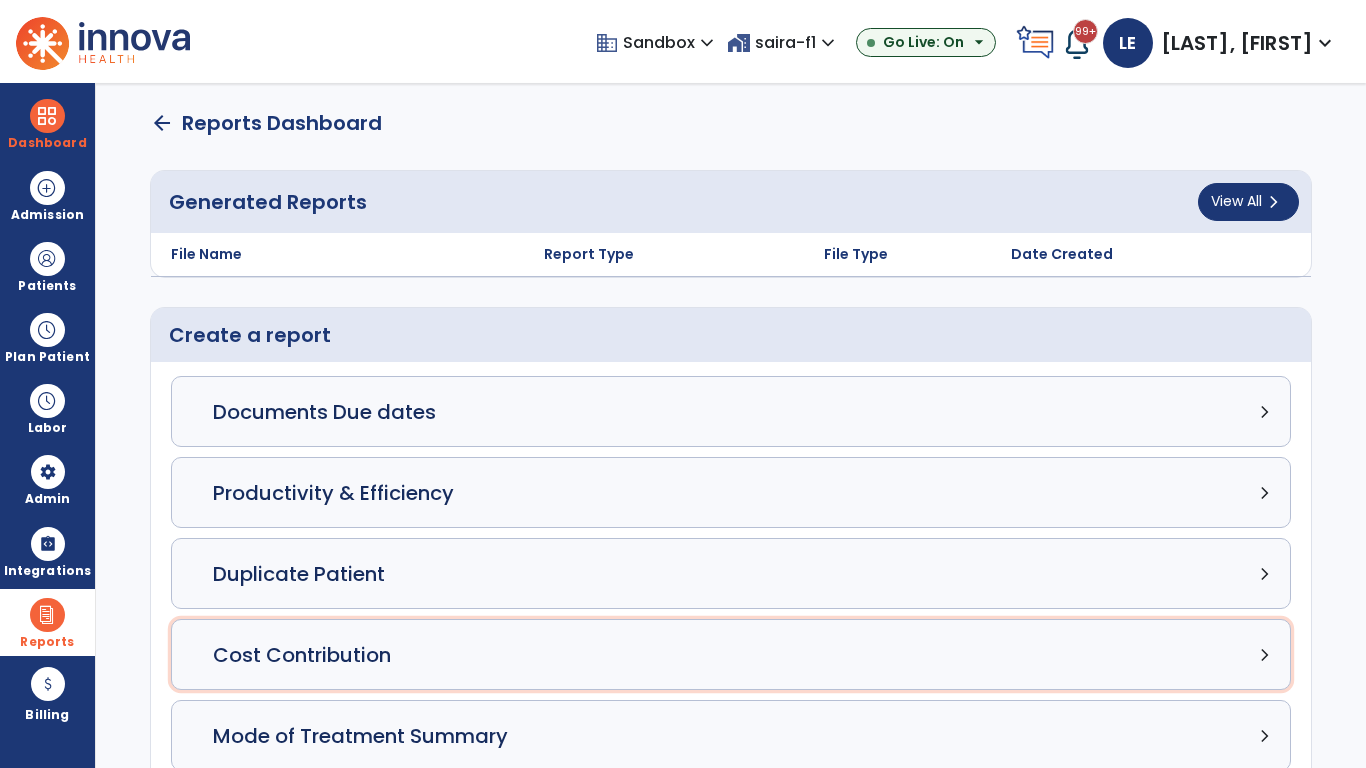 click on "Cost Contribution chevron_right" 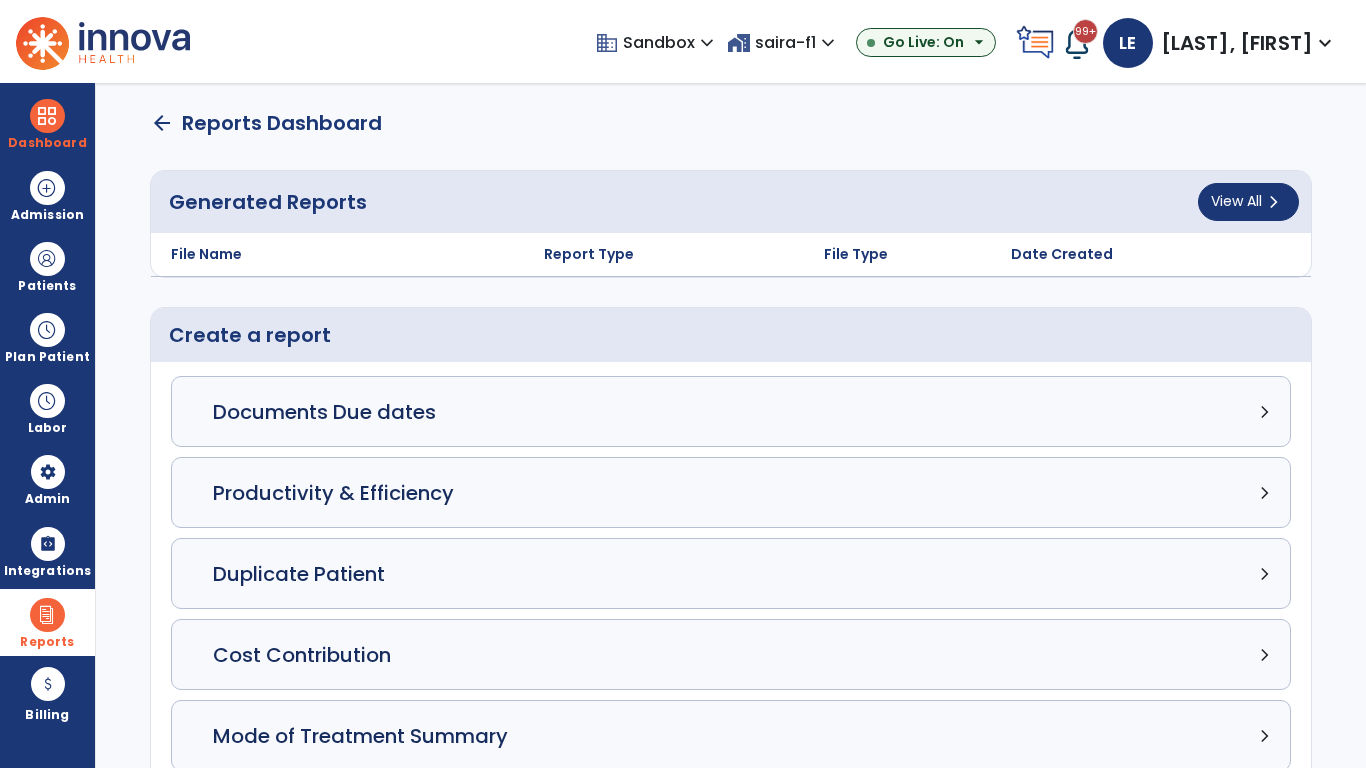 select on "*****" 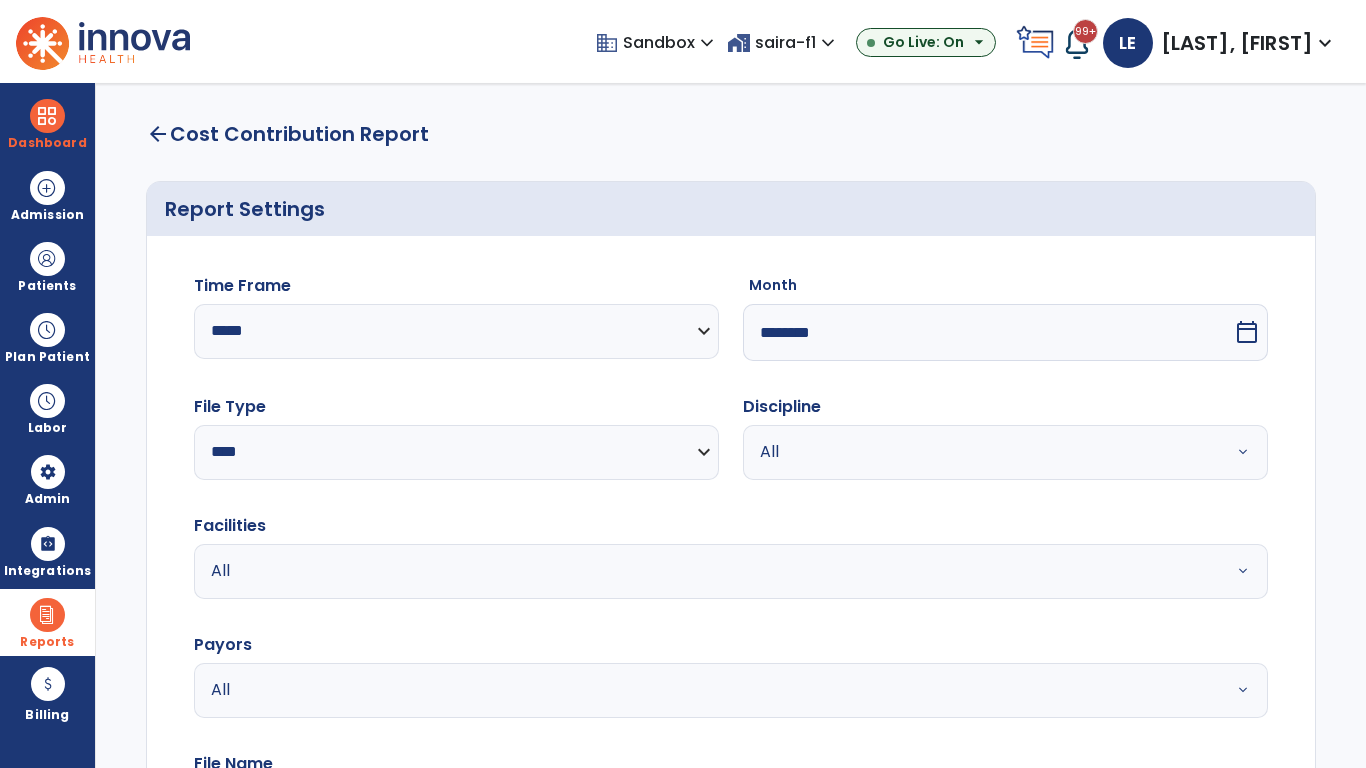 select on "*****" 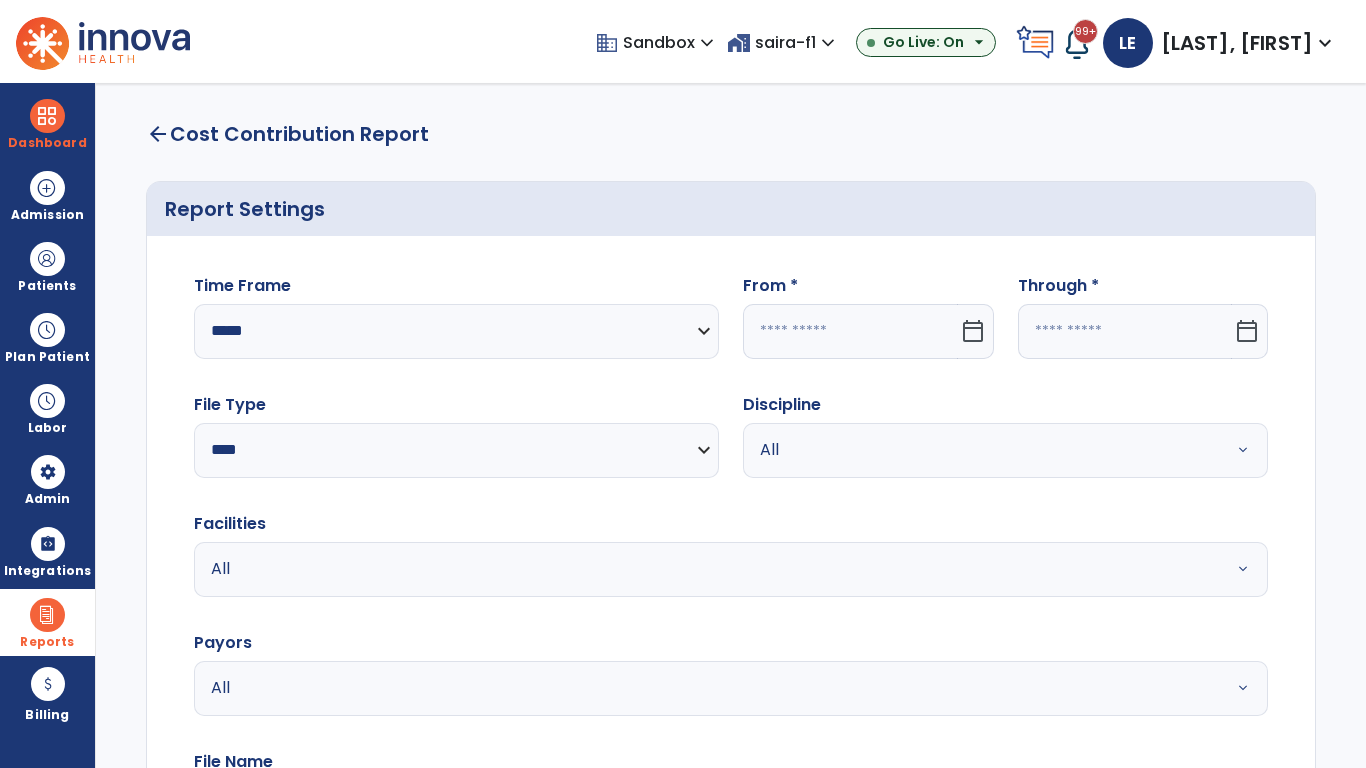 click 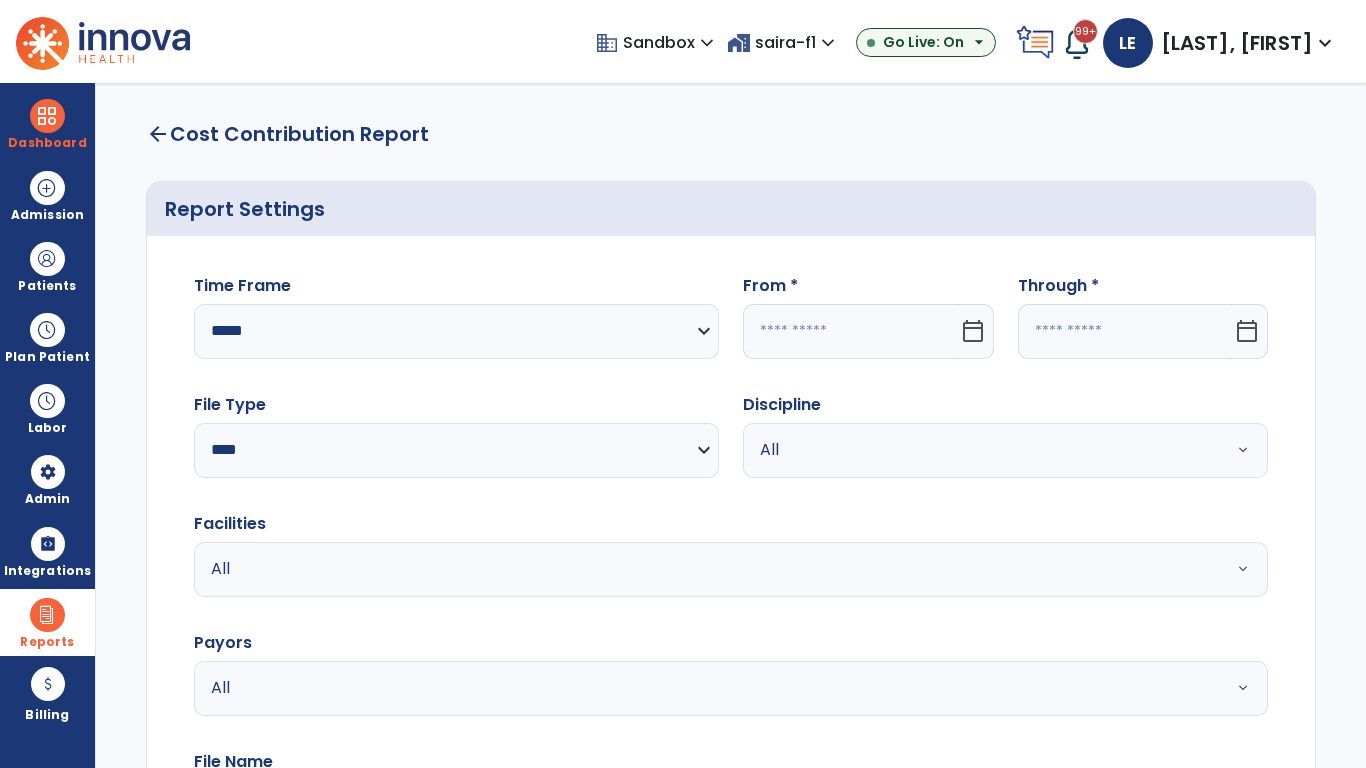 select on "*" 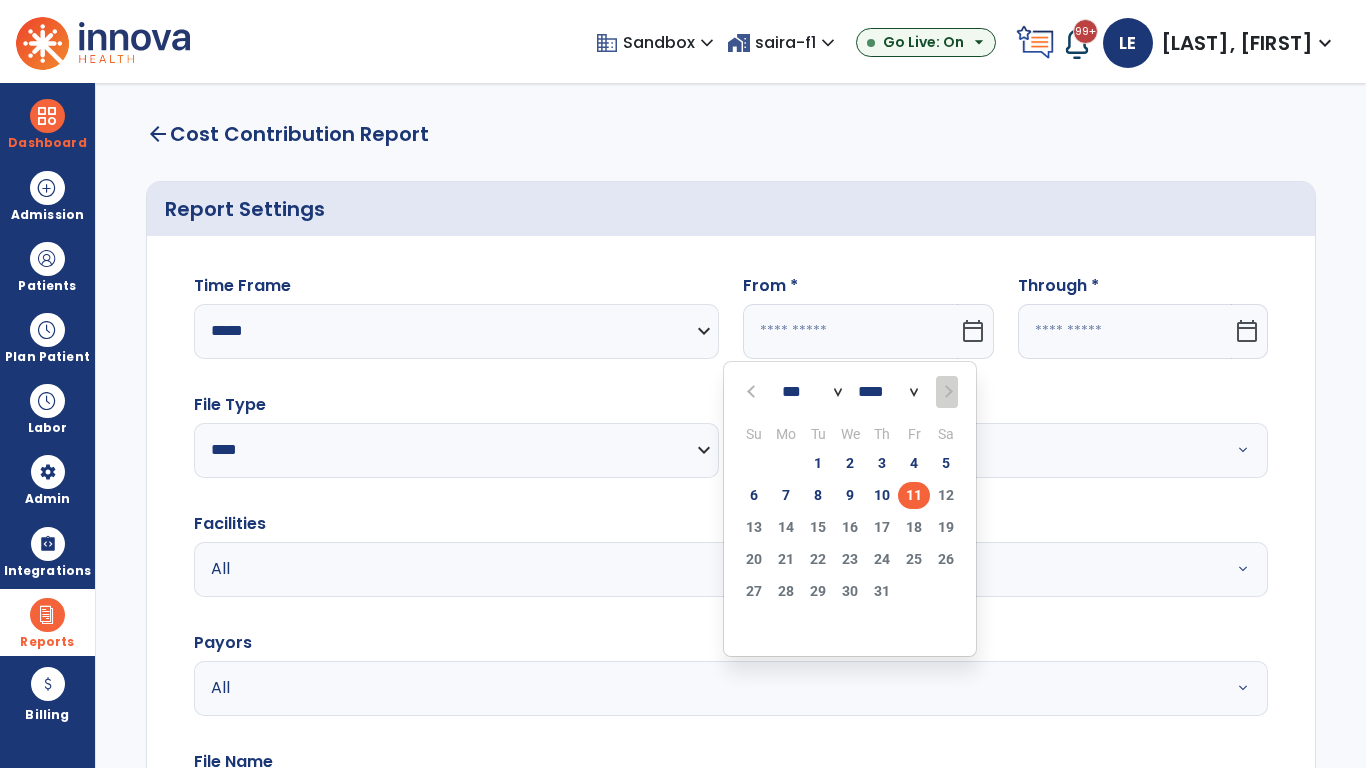 select on "****" 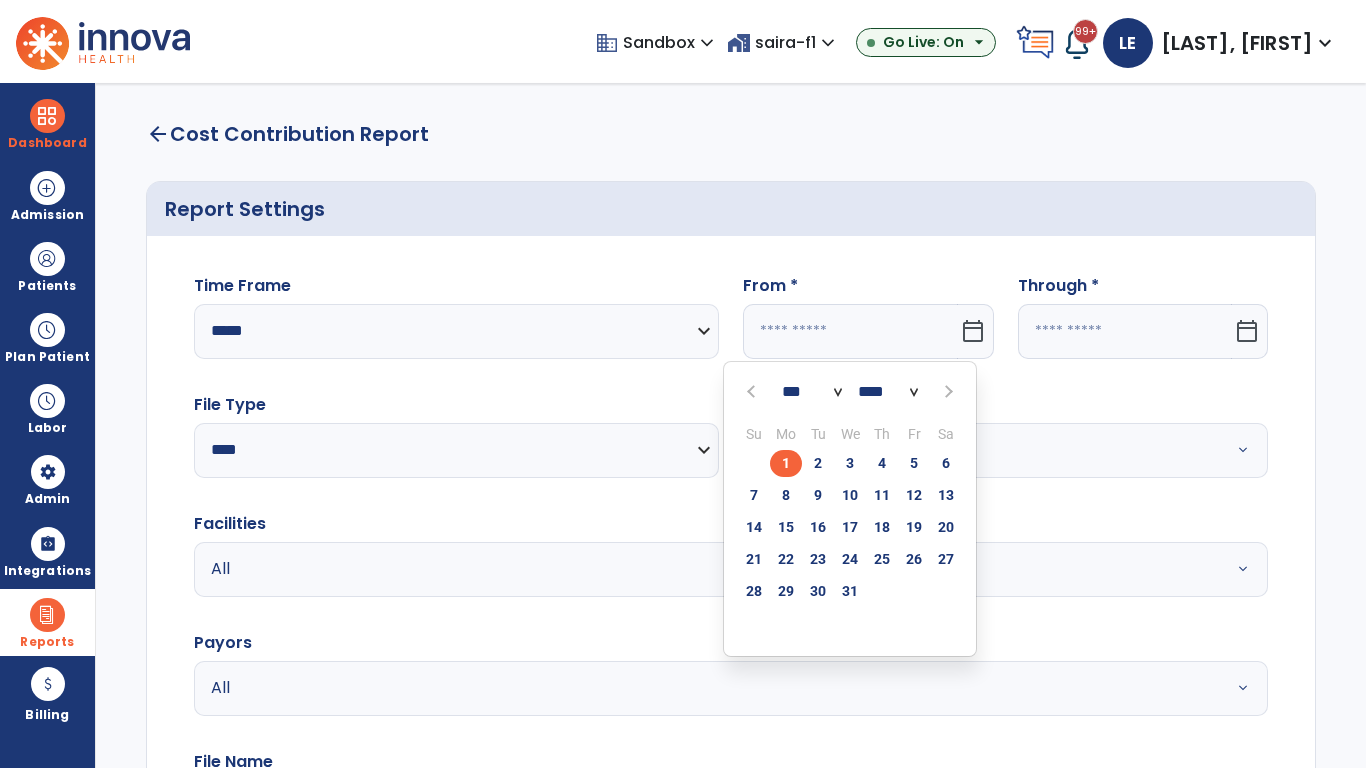 select on "**" 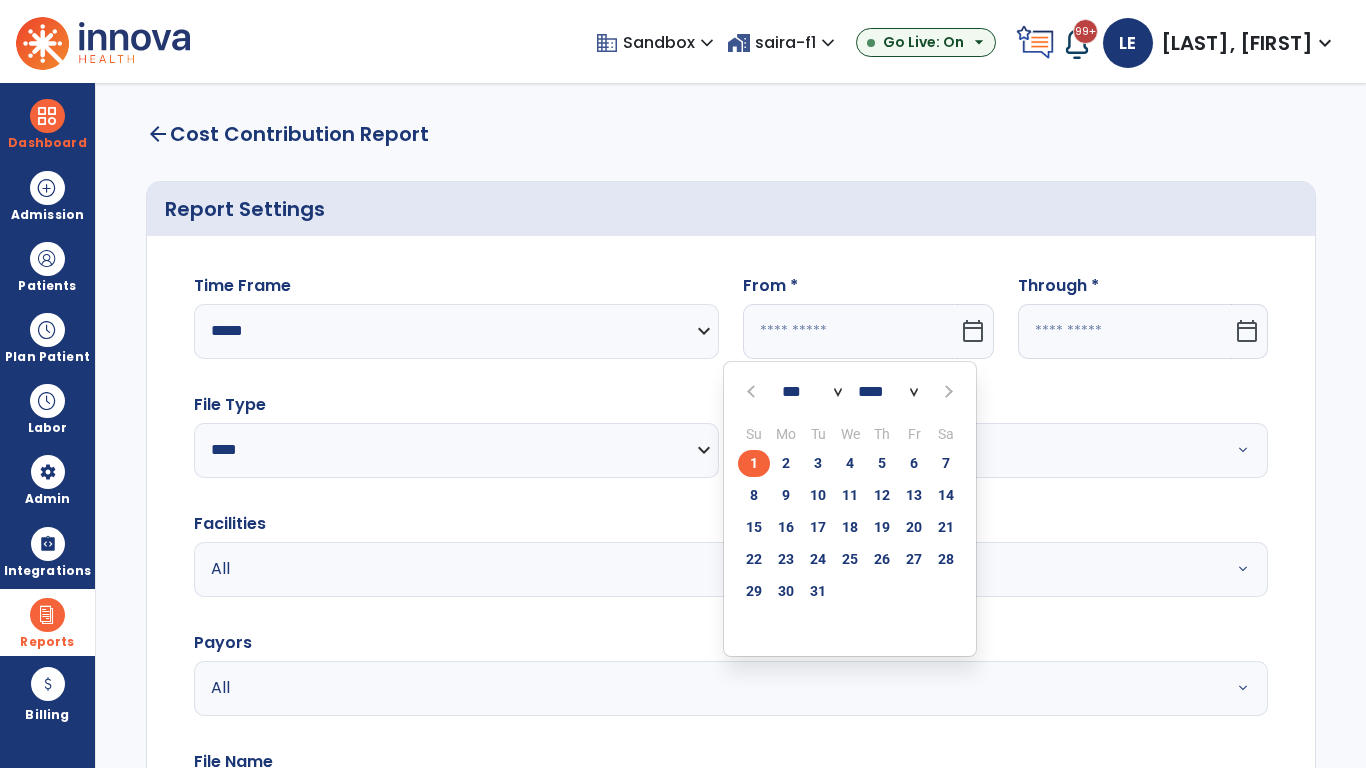 click on "1" 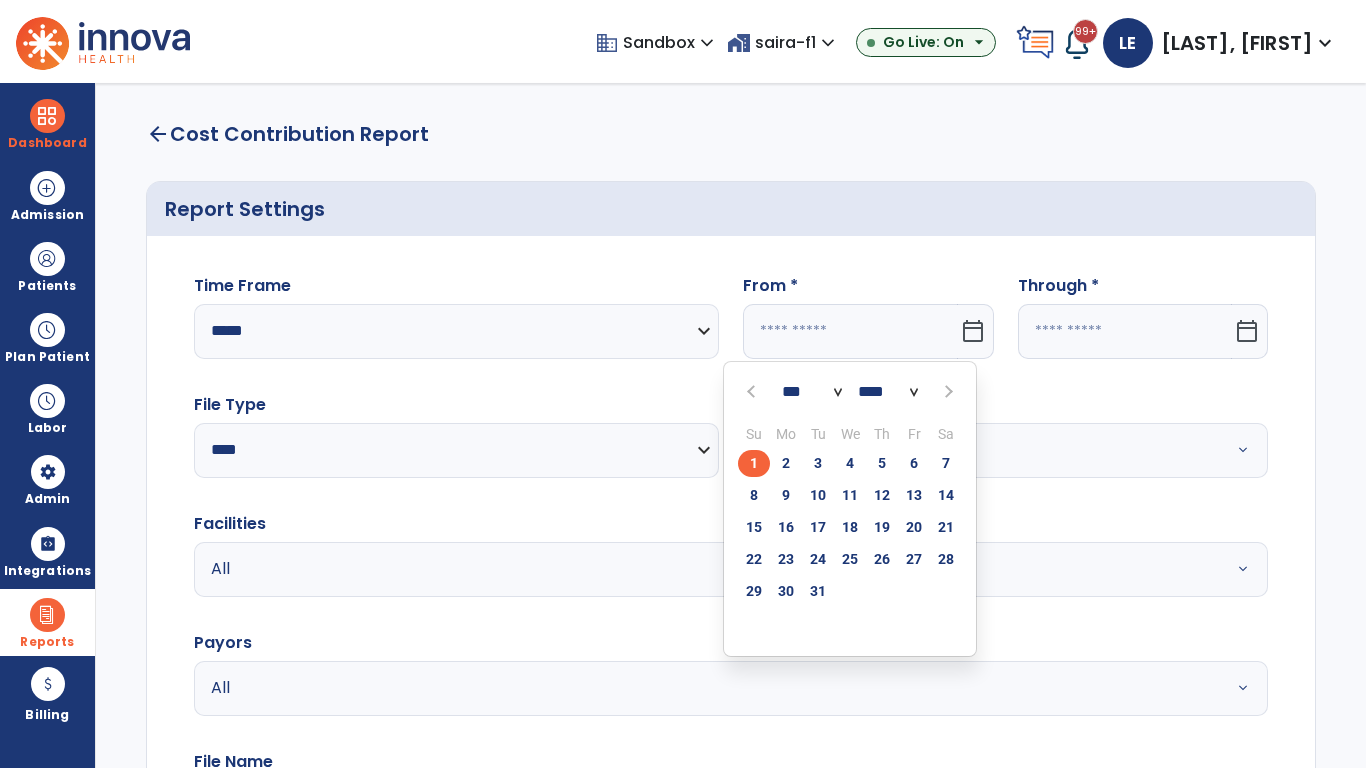 type on "**********" 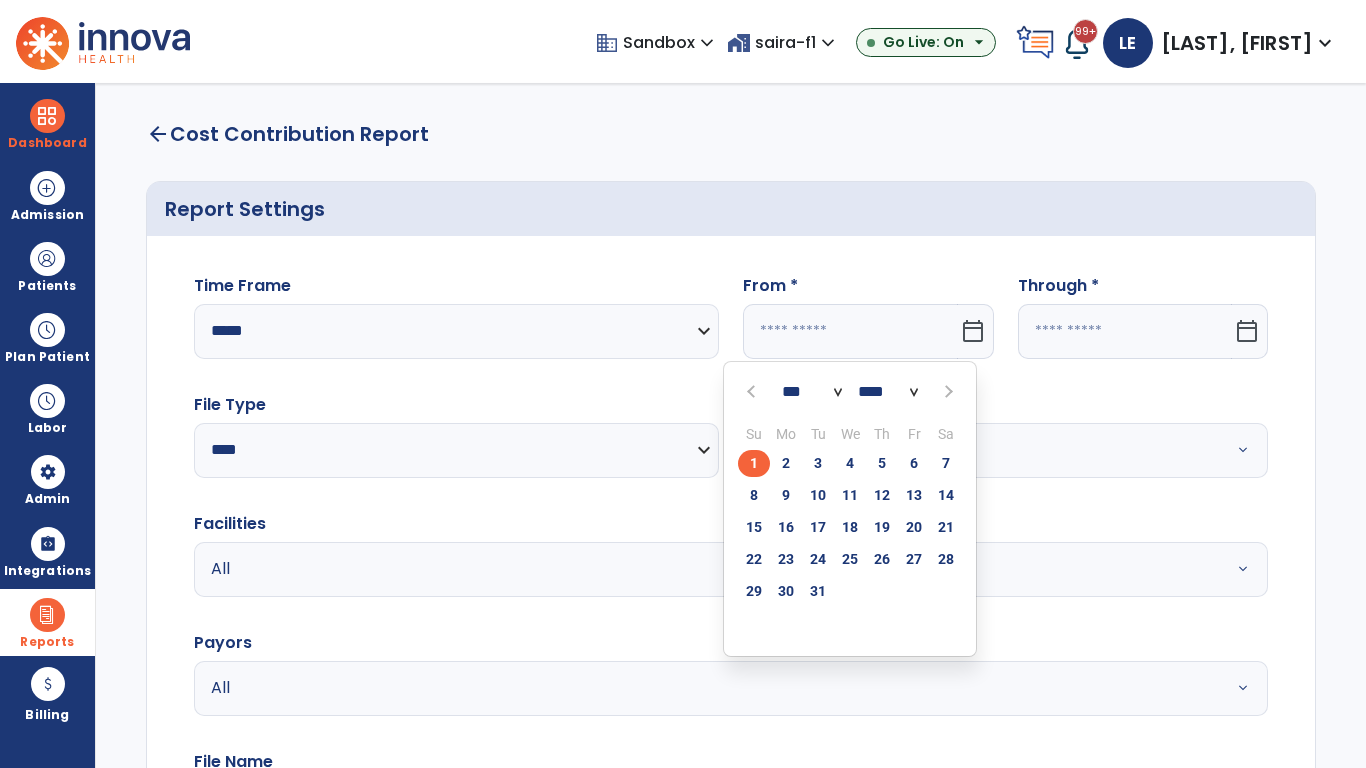 type on "*********" 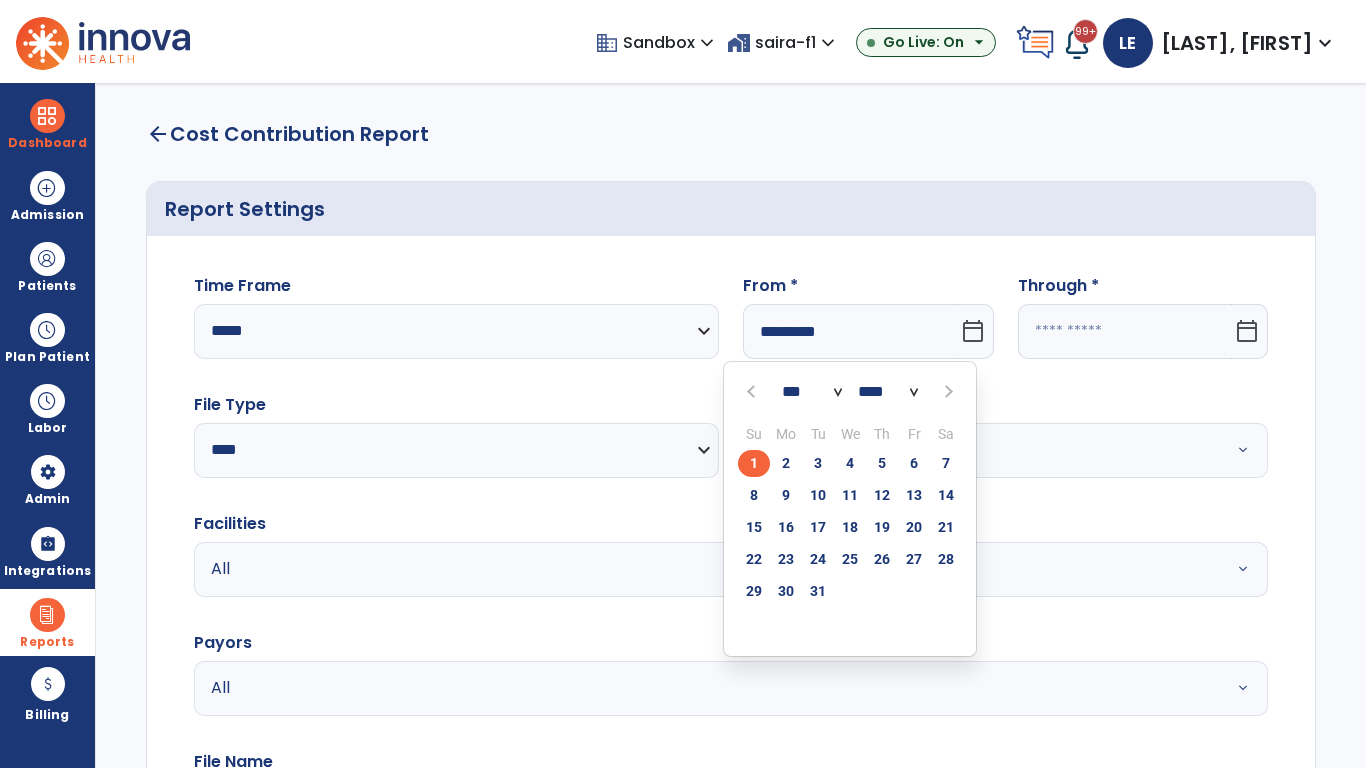 click 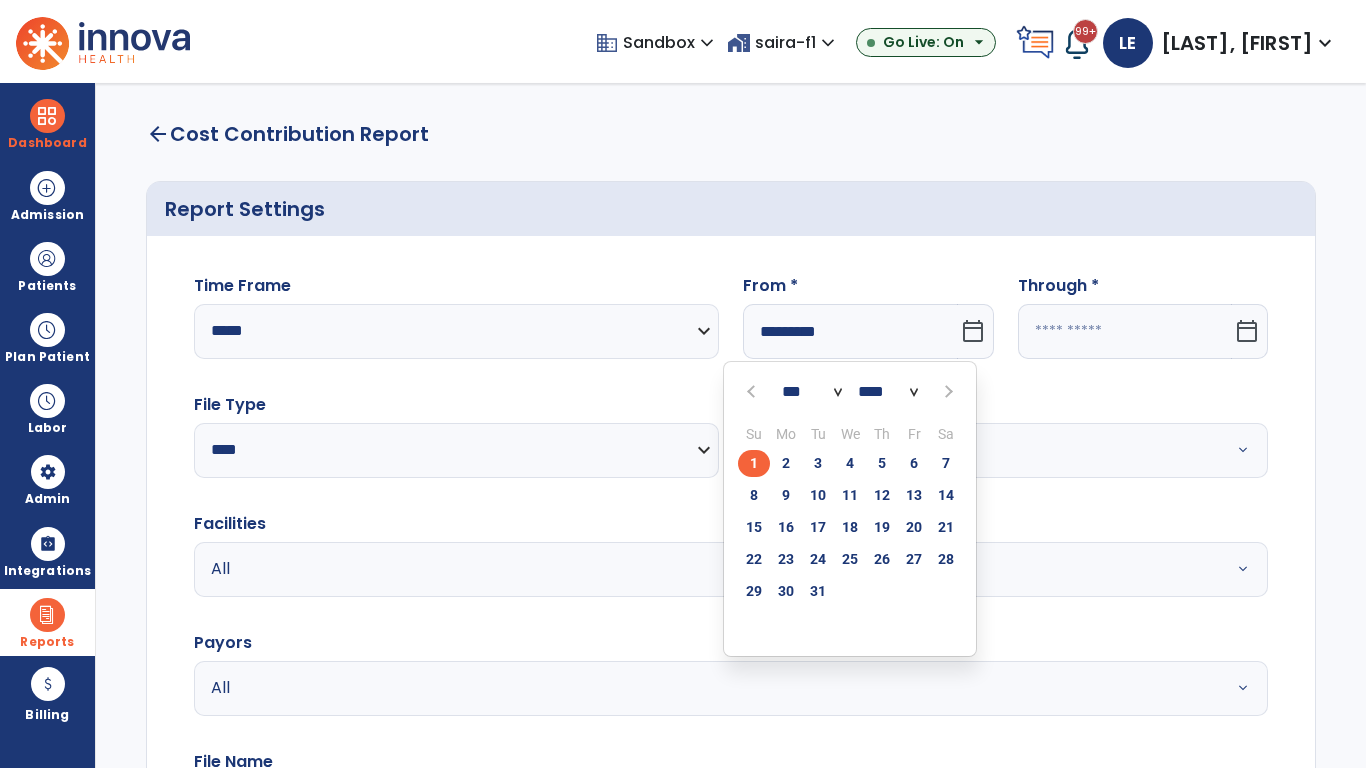 select on "*" 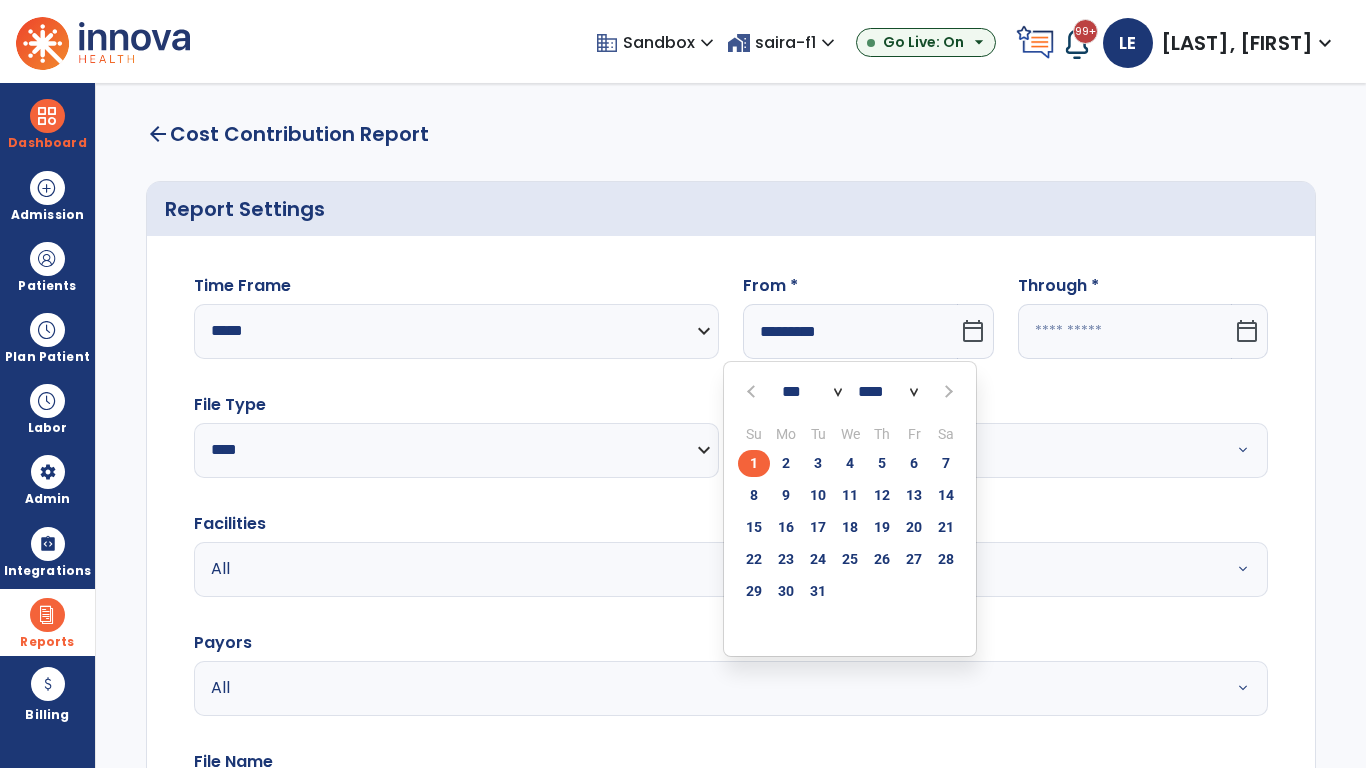 select on "****" 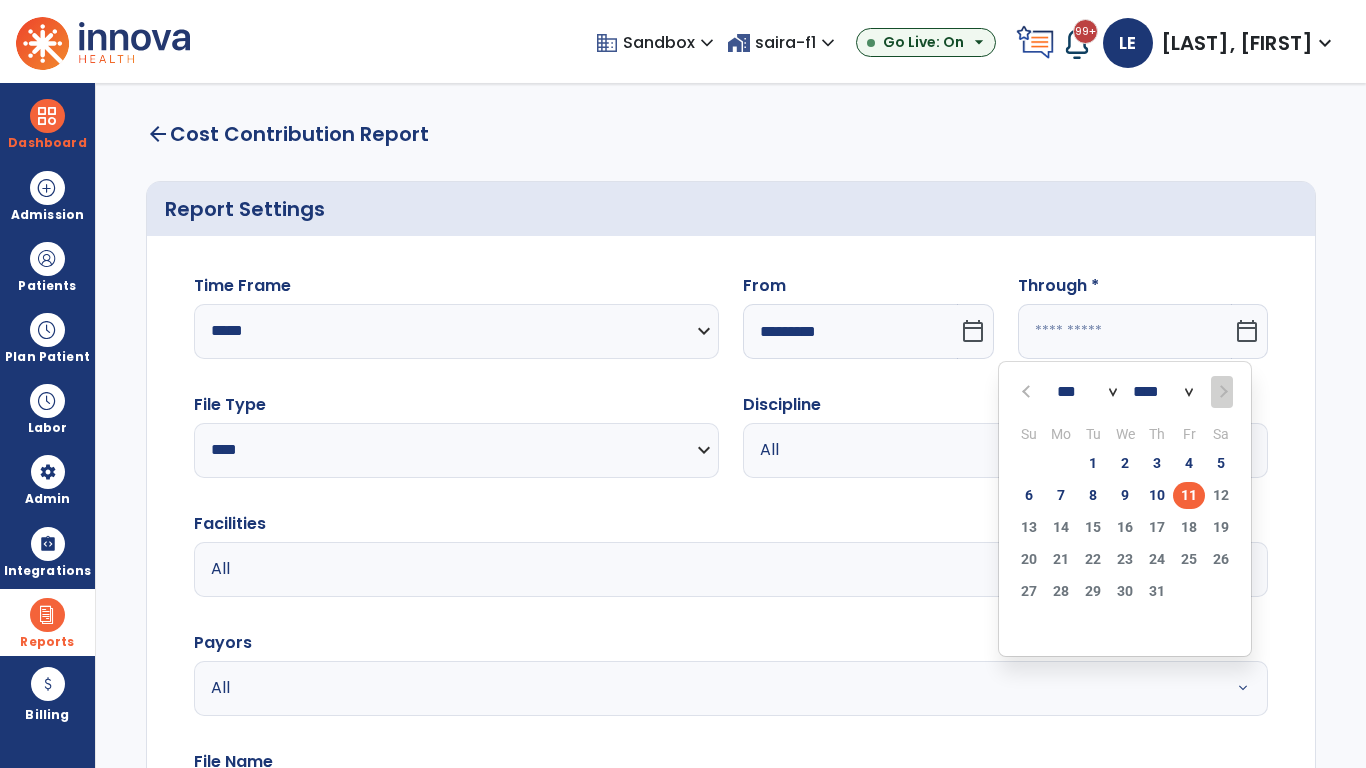 select on "*" 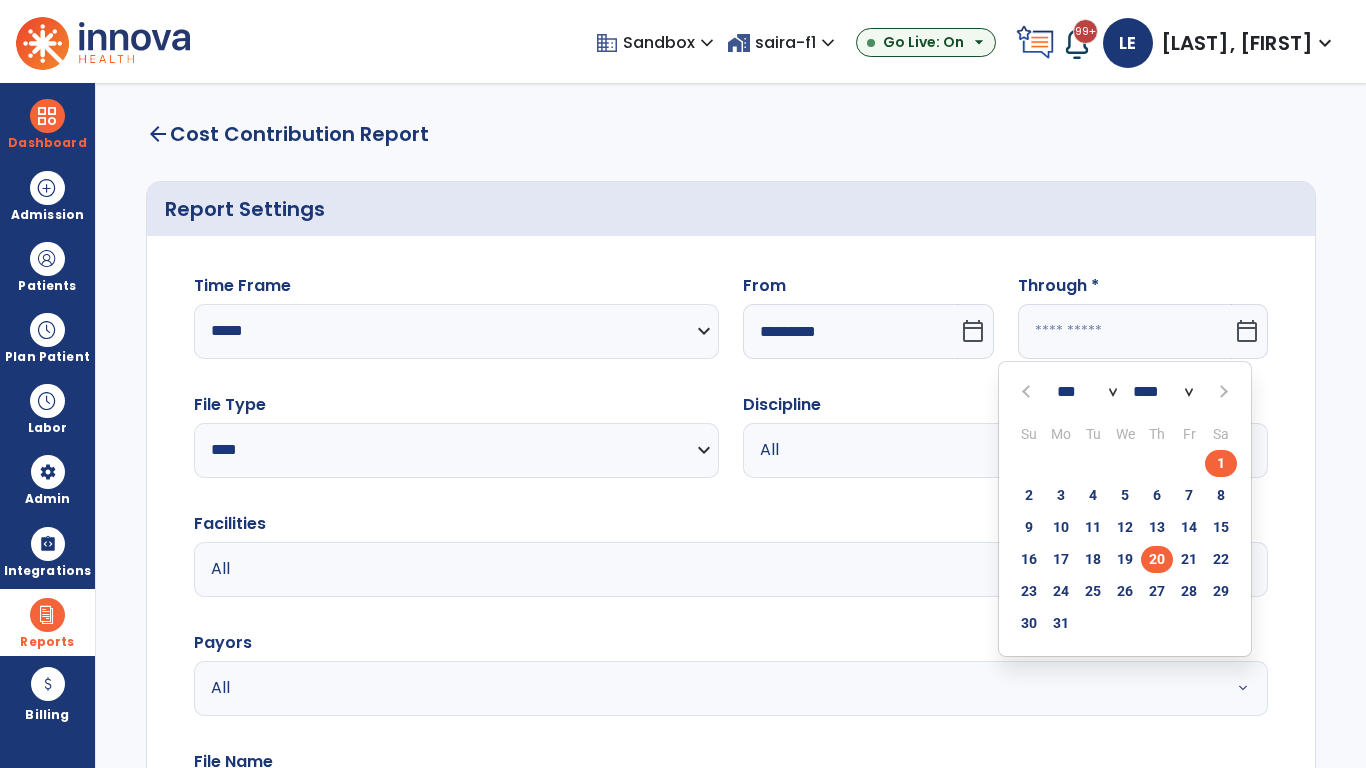 click on "20" 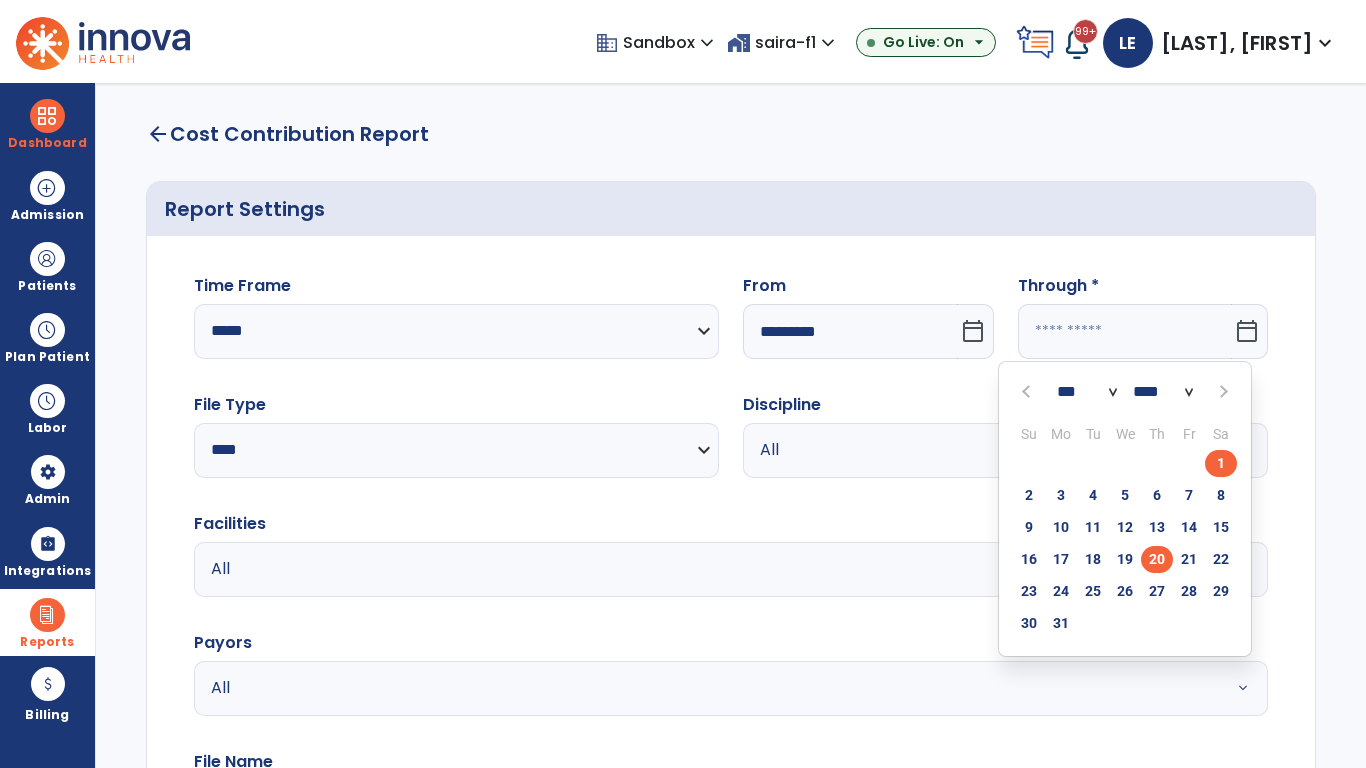 type on "**********" 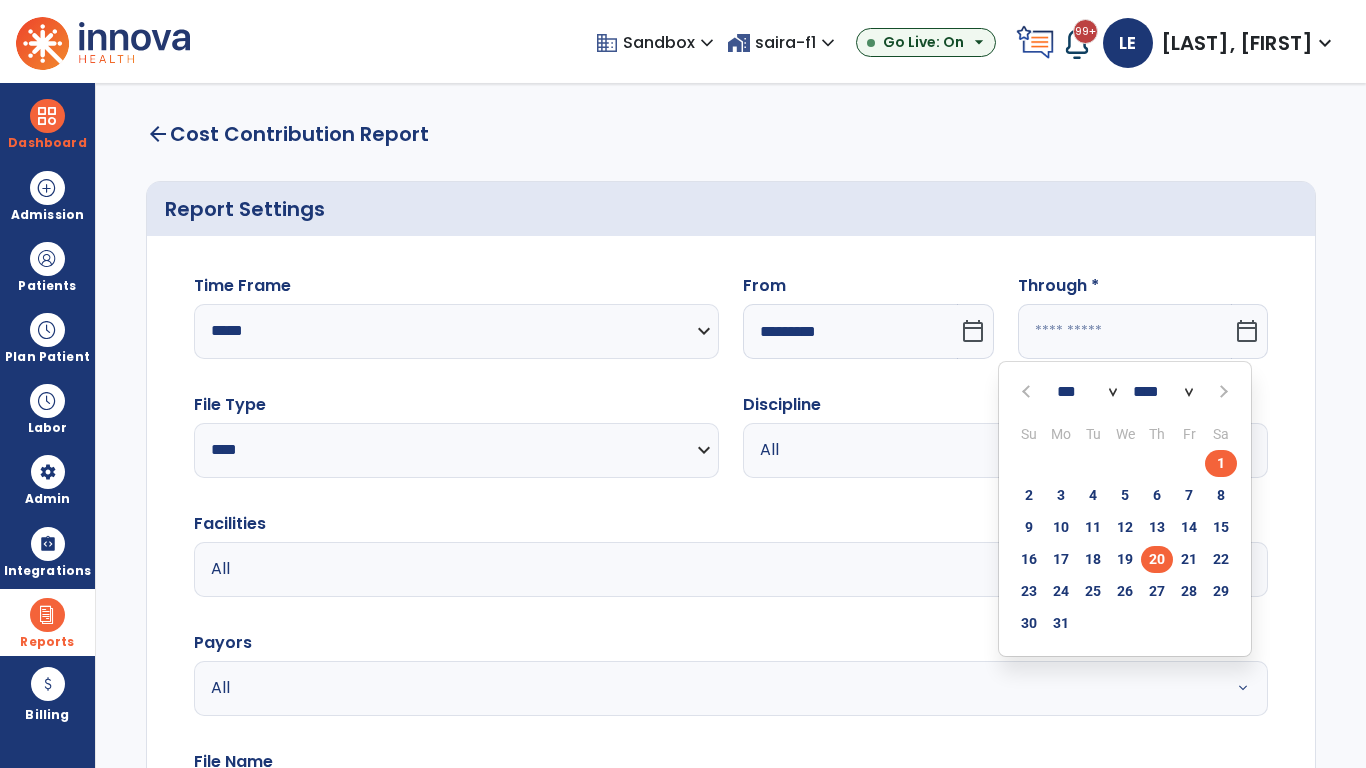 type on "*********" 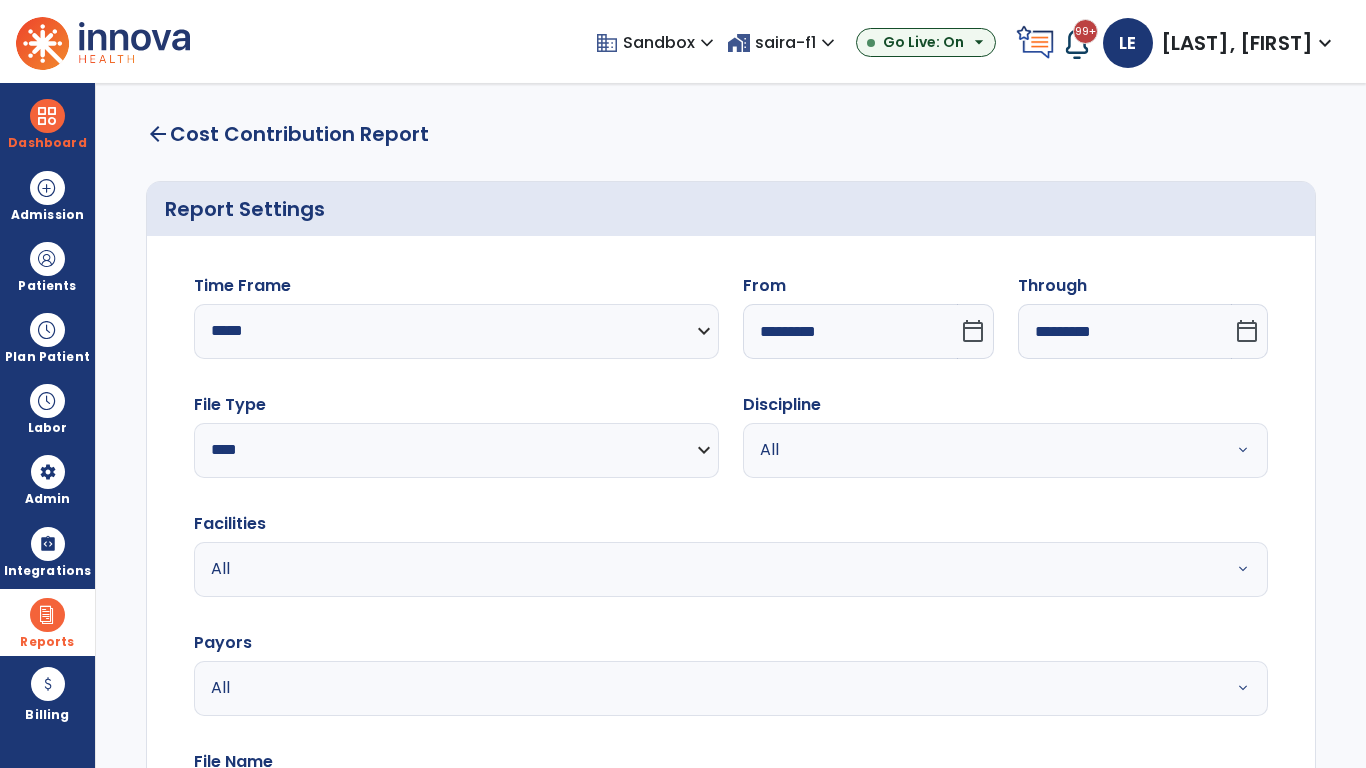 click on "All" at bounding box center [981, 450] 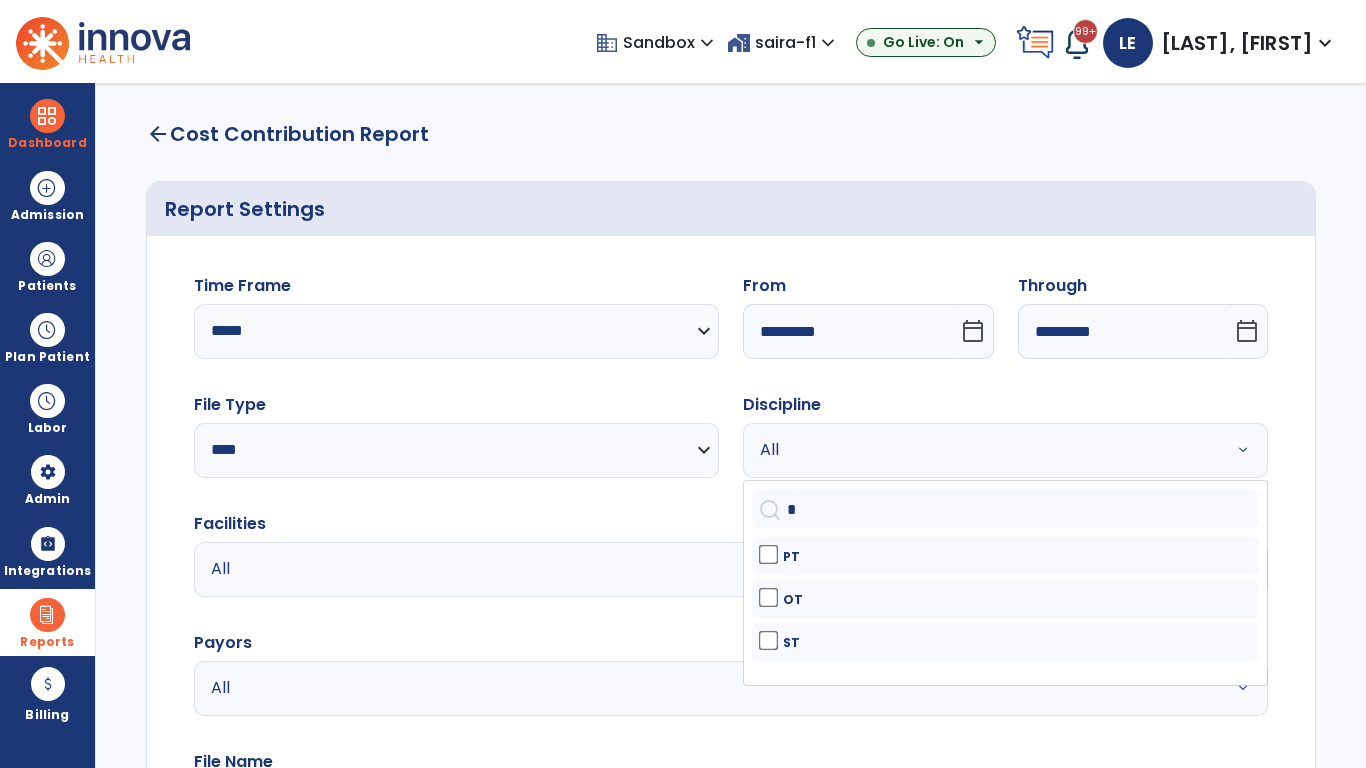 type on "**" 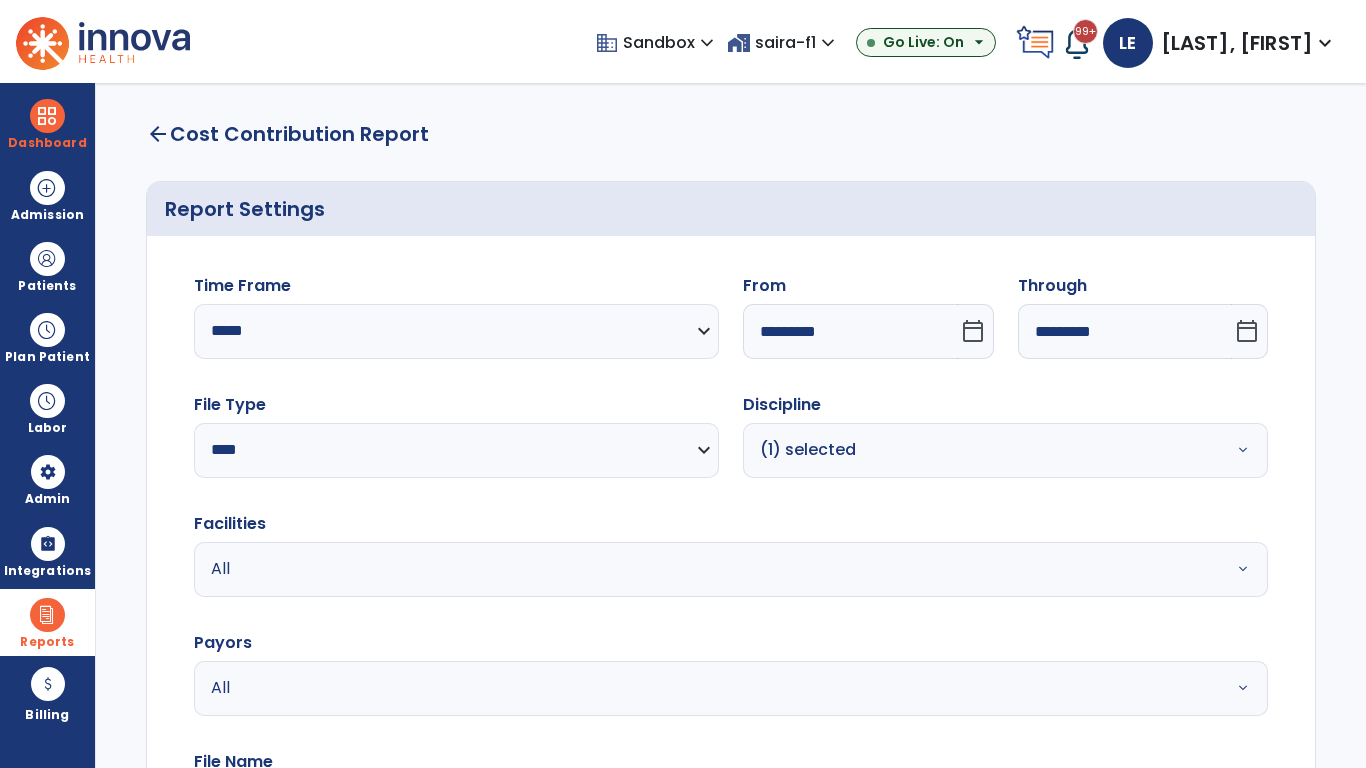 scroll, scrollTop: 51, scrollLeft: 0, axis: vertical 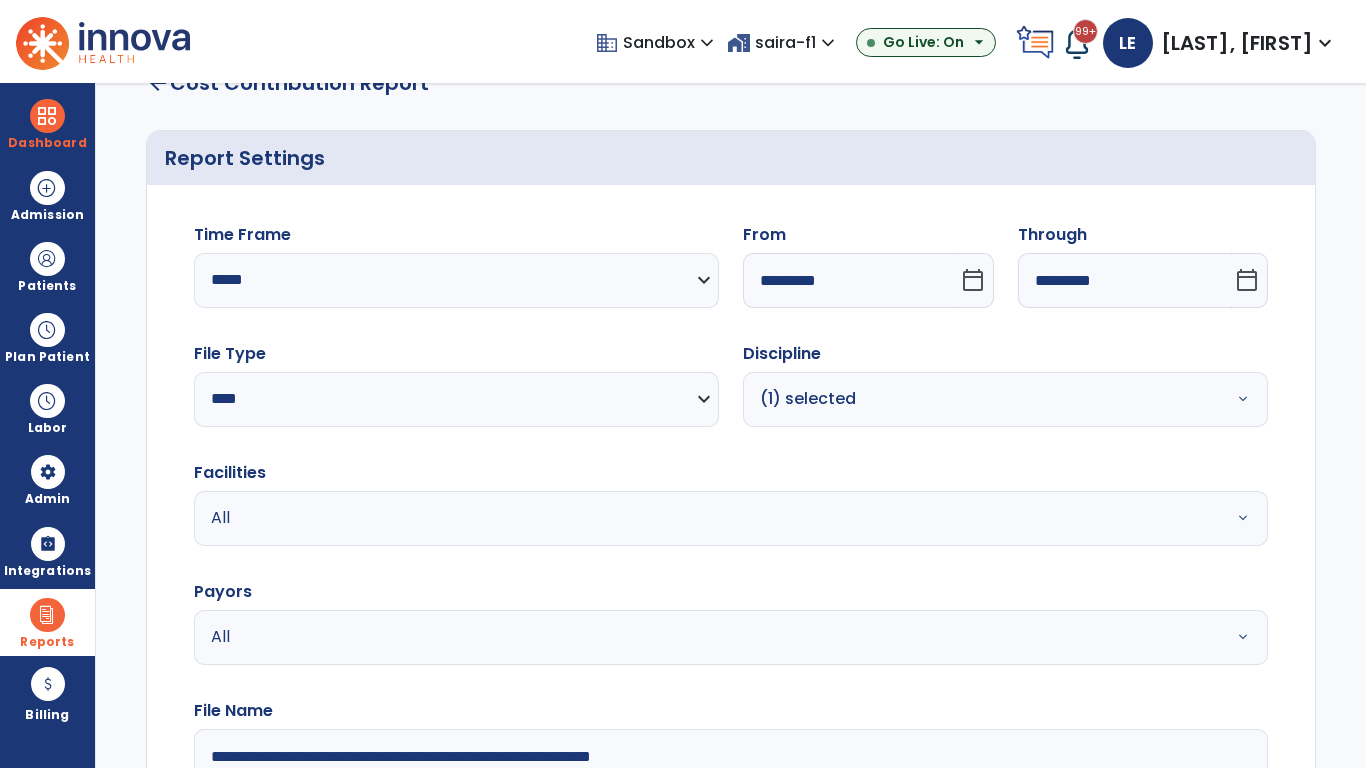 type on "**********" 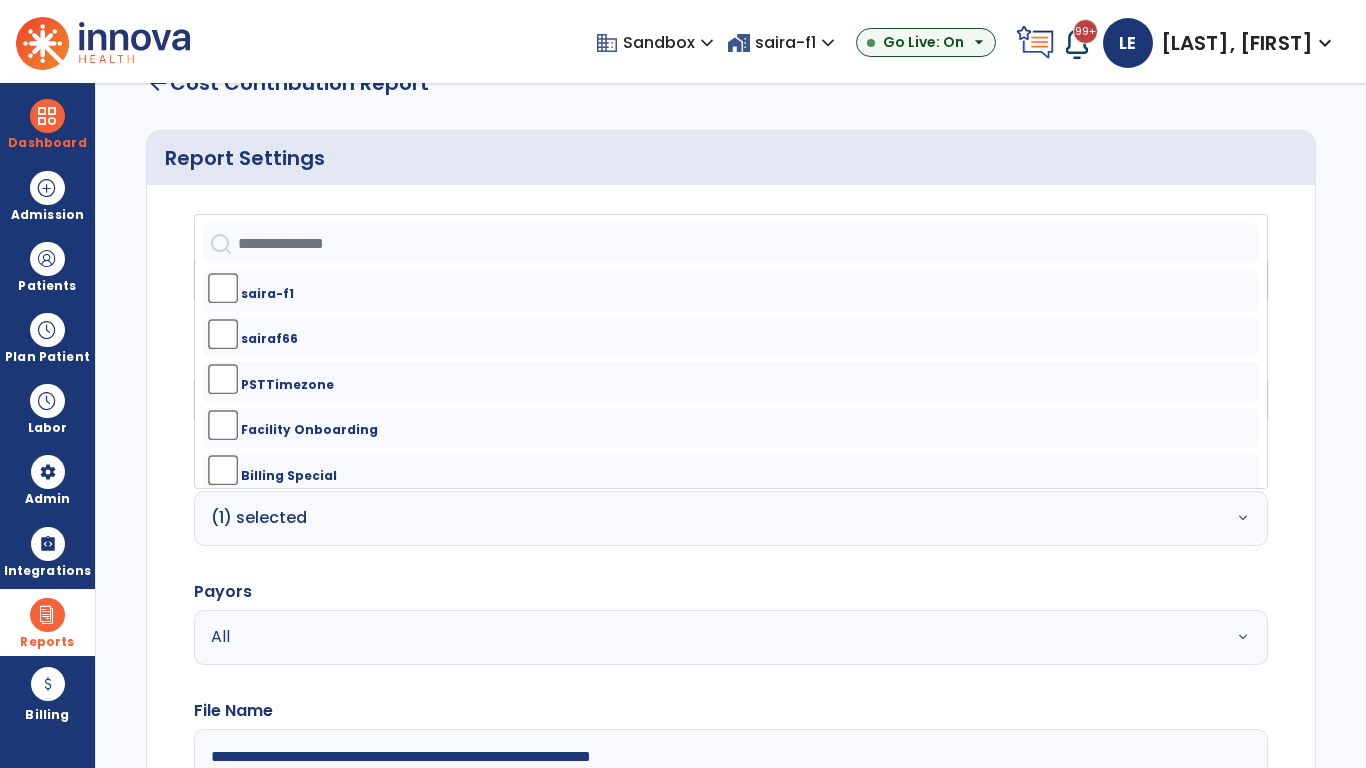 click on "All" at bounding box center (679, 637) 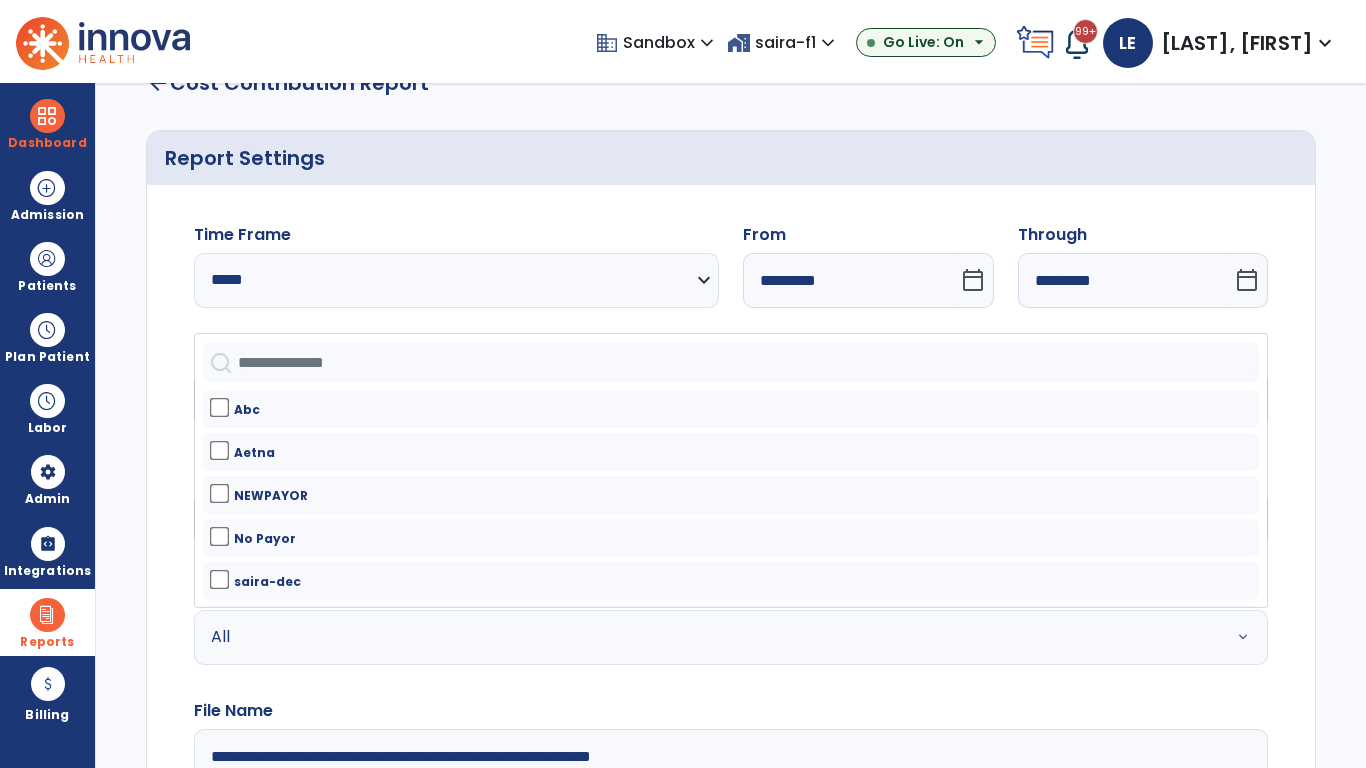 click on "Generate Report" 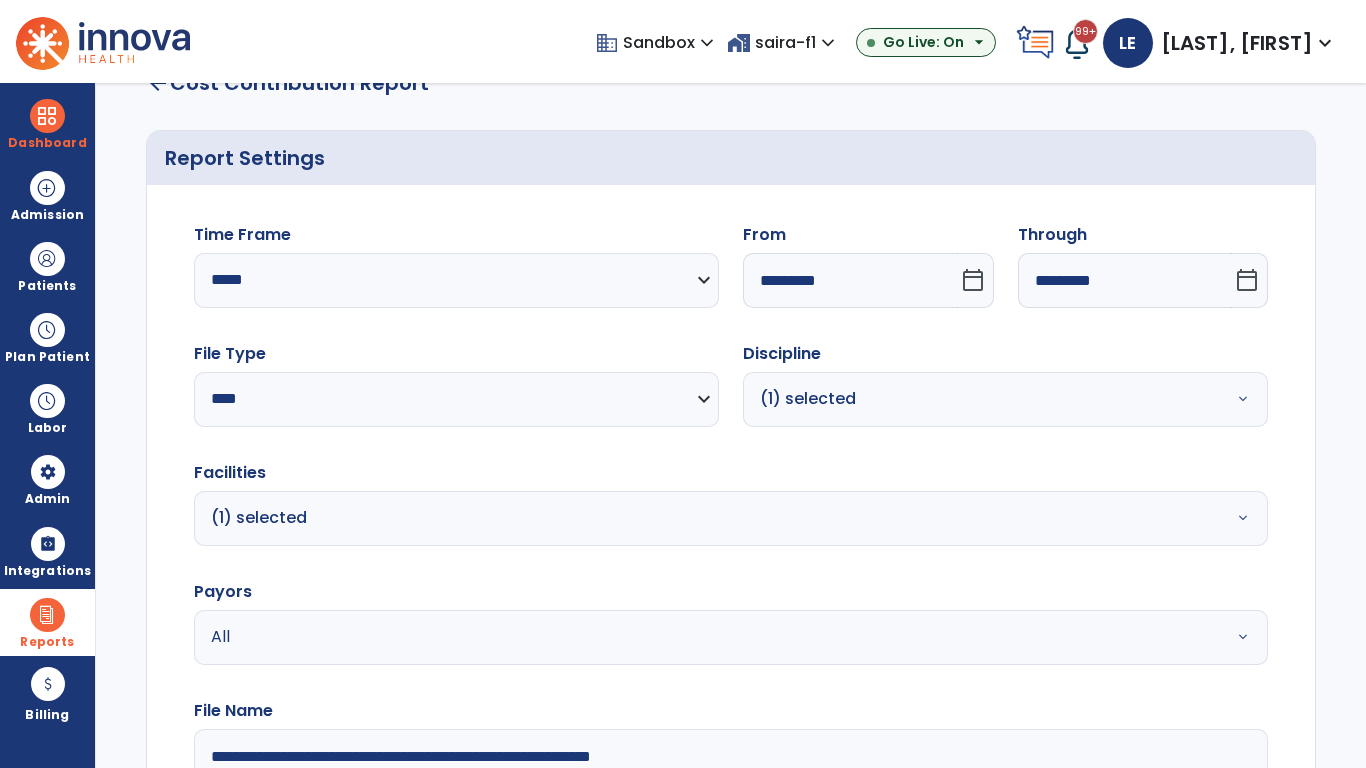 scroll, scrollTop: 264, scrollLeft: 0, axis: vertical 